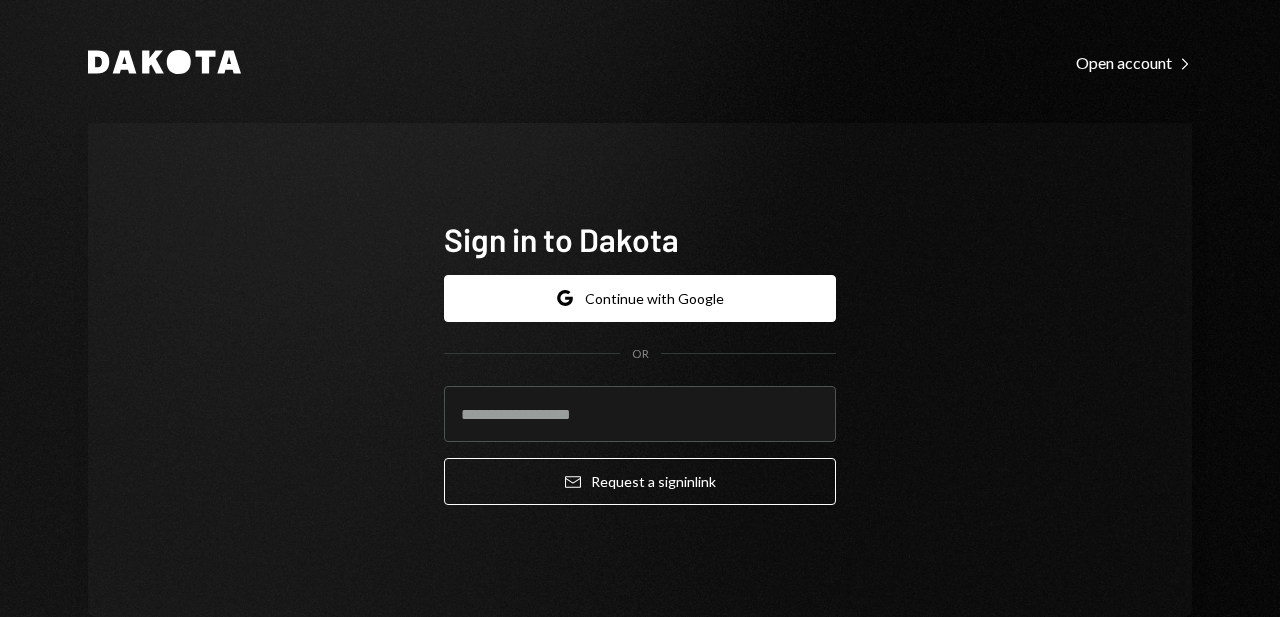 scroll, scrollTop: 0, scrollLeft: 0, axis: both 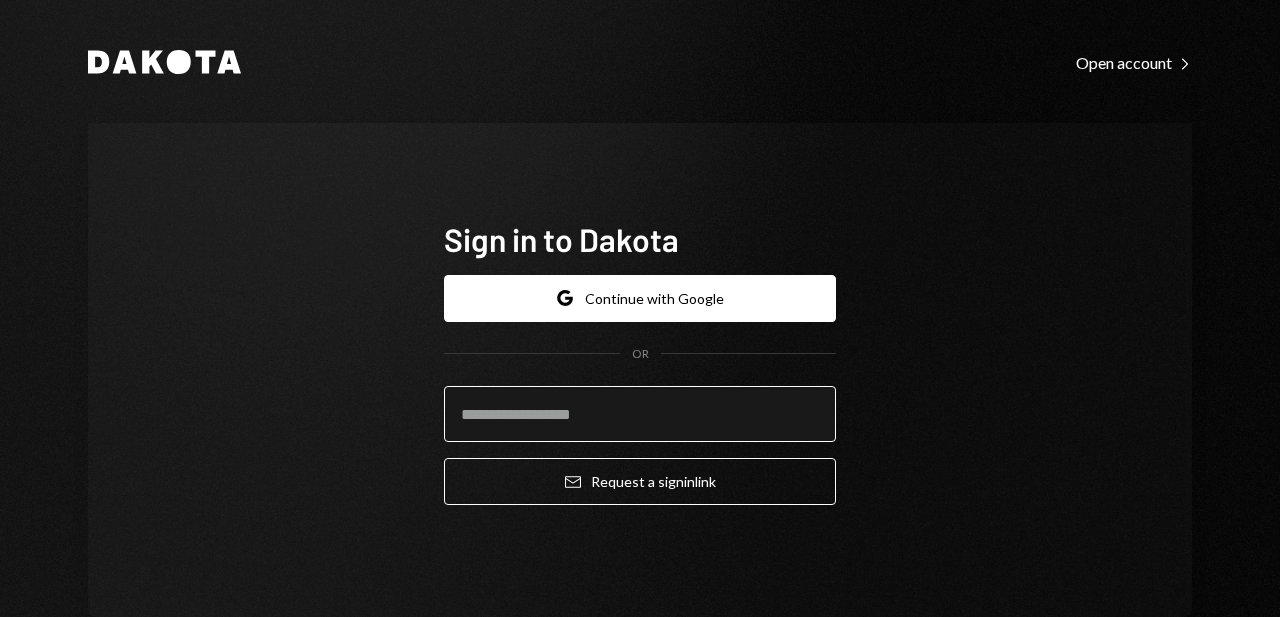 click at bounding box center [640, 414] 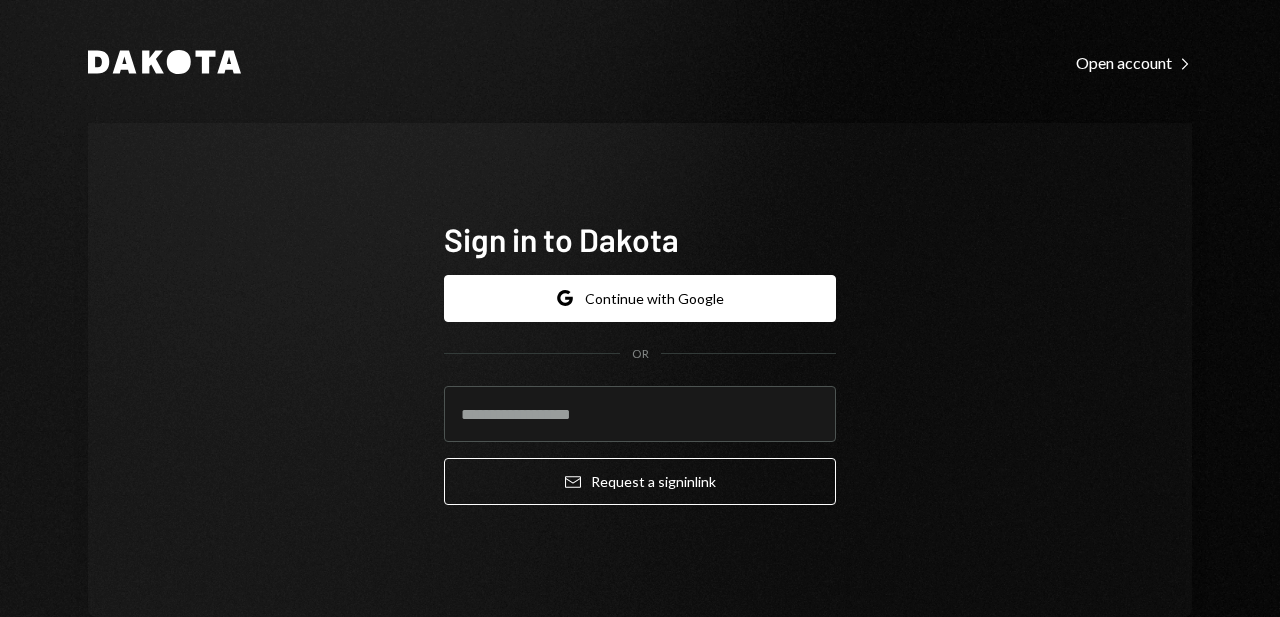 type on "**********" 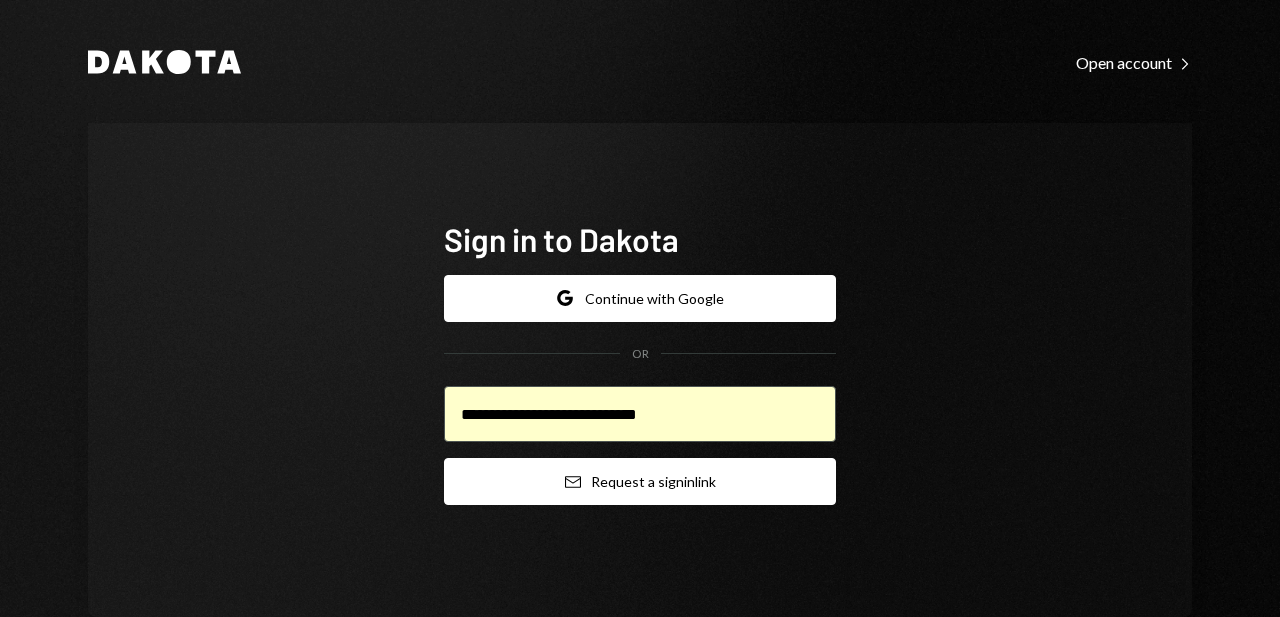 click on "Email Request a sign  in  link" at bounding box center (640, 481) 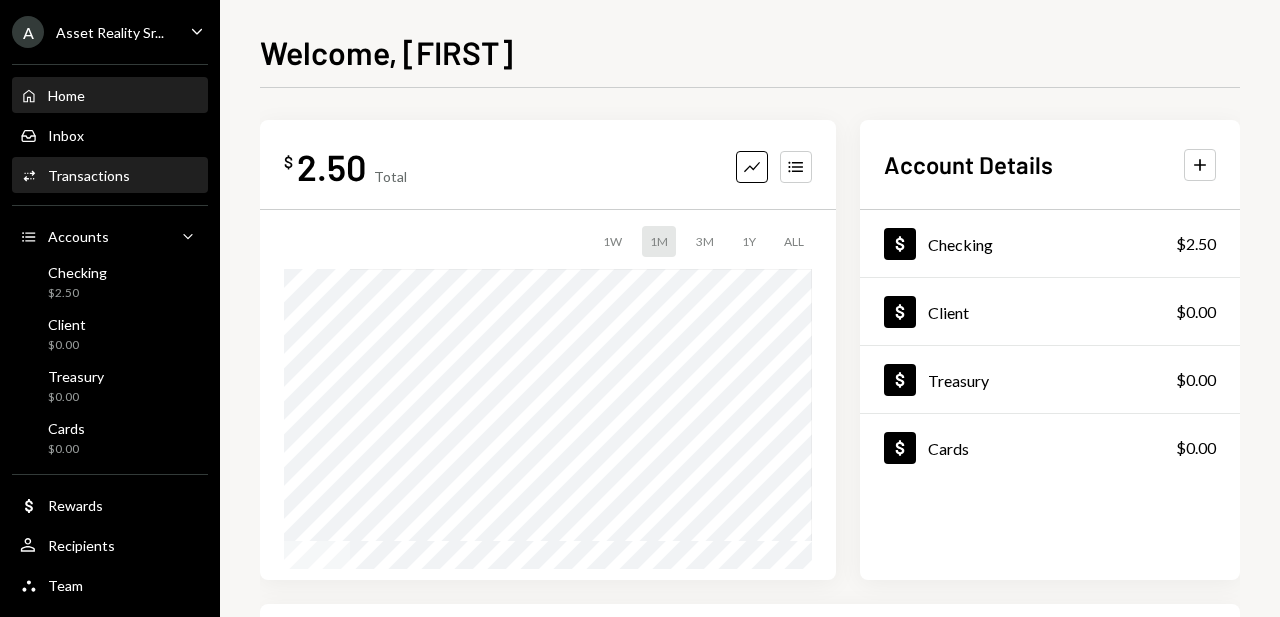 click on "Activities Transactions" at bounding box center [110, 176] 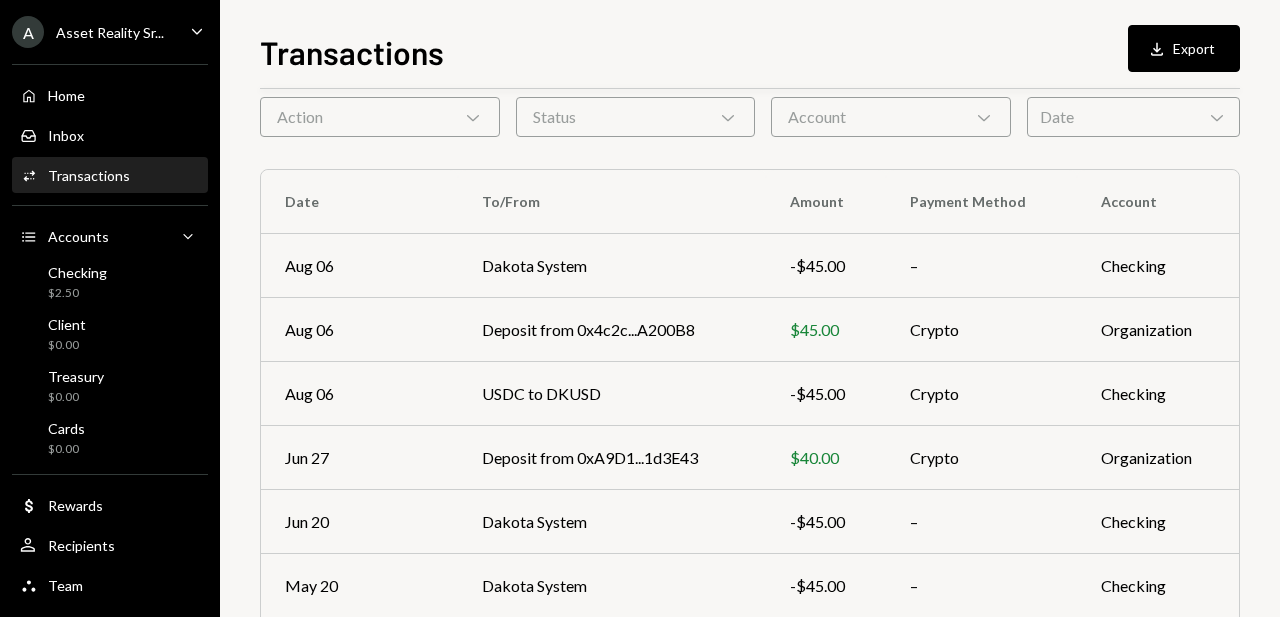 scroll, scrollTop: 95, scrollLeft: 0, axis: vertical 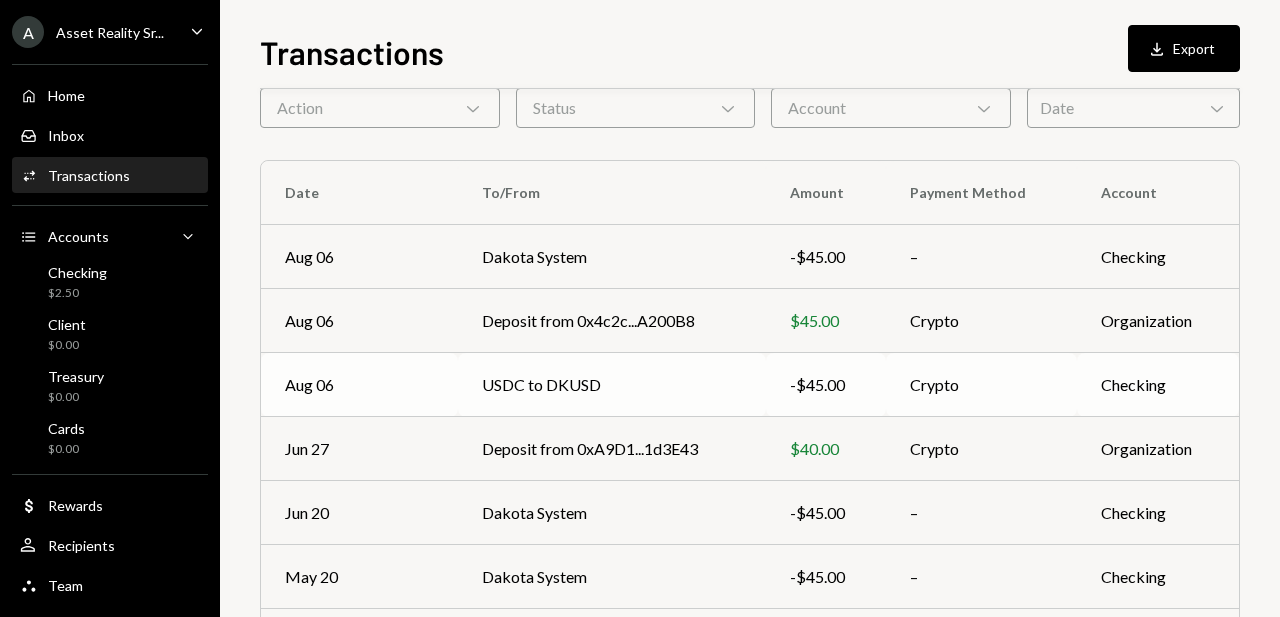 click on "USDC to DKUSD" at bounding box center [612, 385] 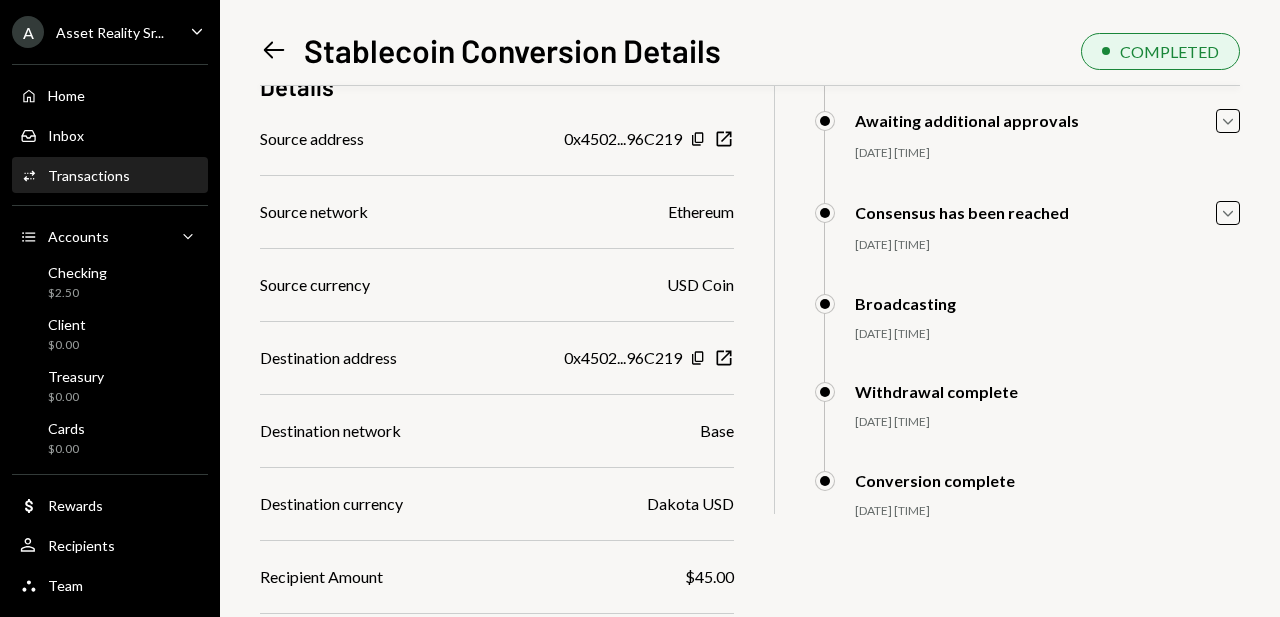 scroll, scrollTop: 307, scrollLeft: 0, axis: vertical 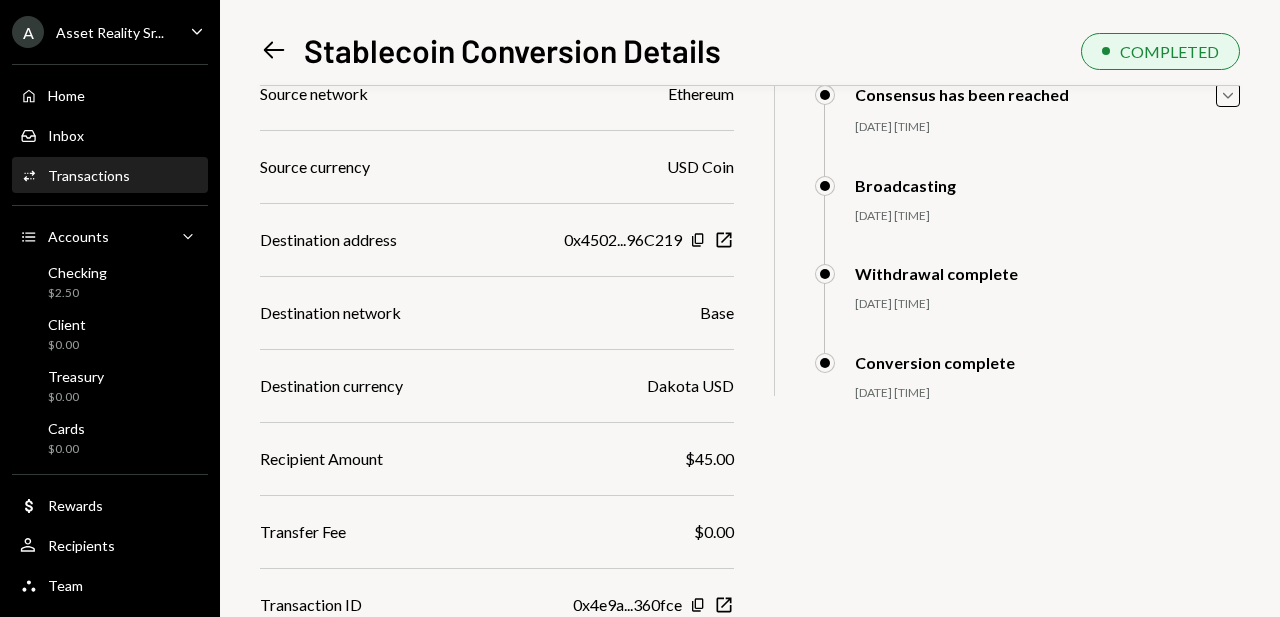 click 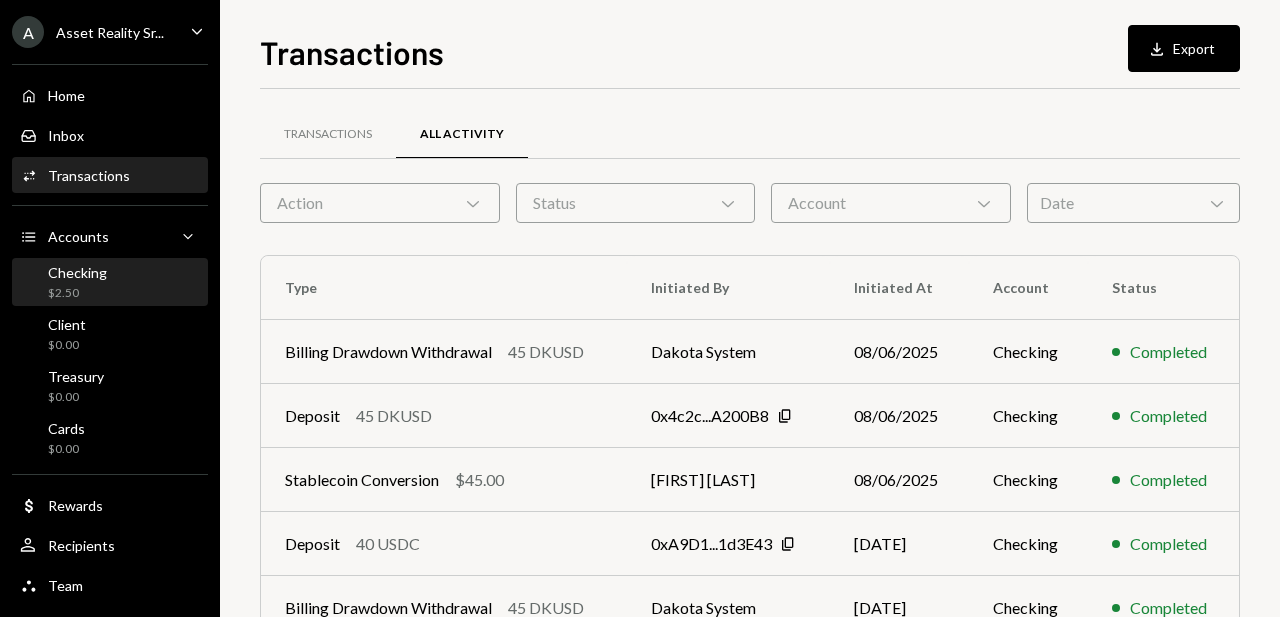 click on "Checking $2.50" at bounding box center [110, 283] 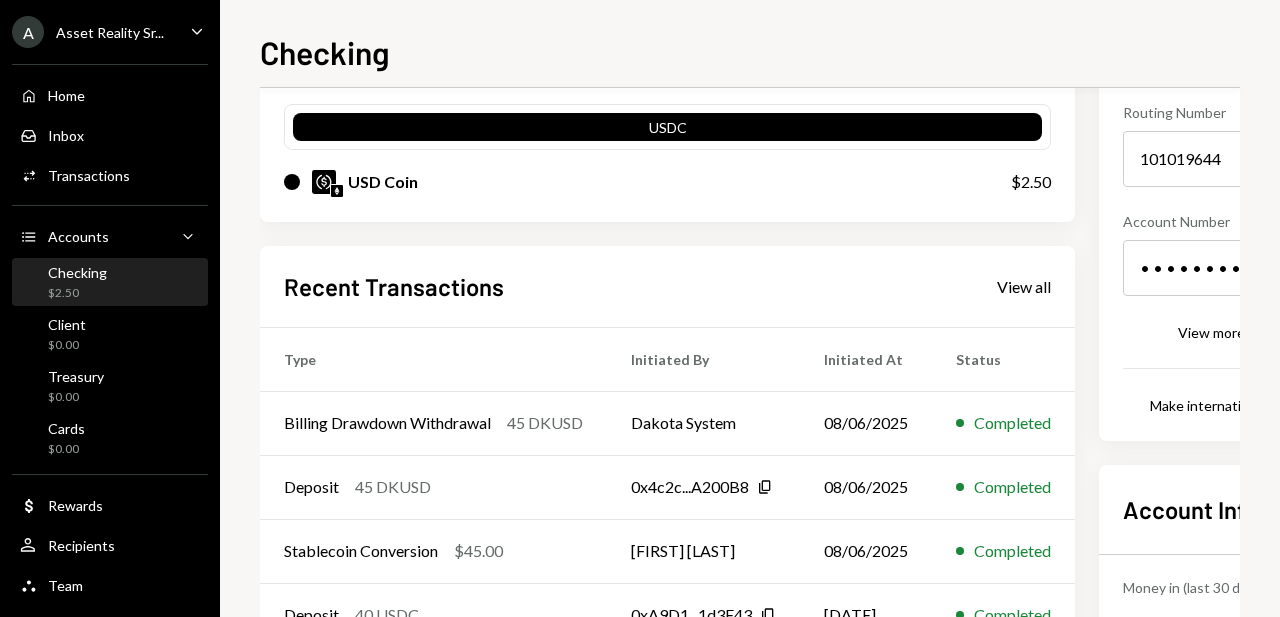 scroll, scrollTop: 195, scrollLeft: 0, axis: vertical 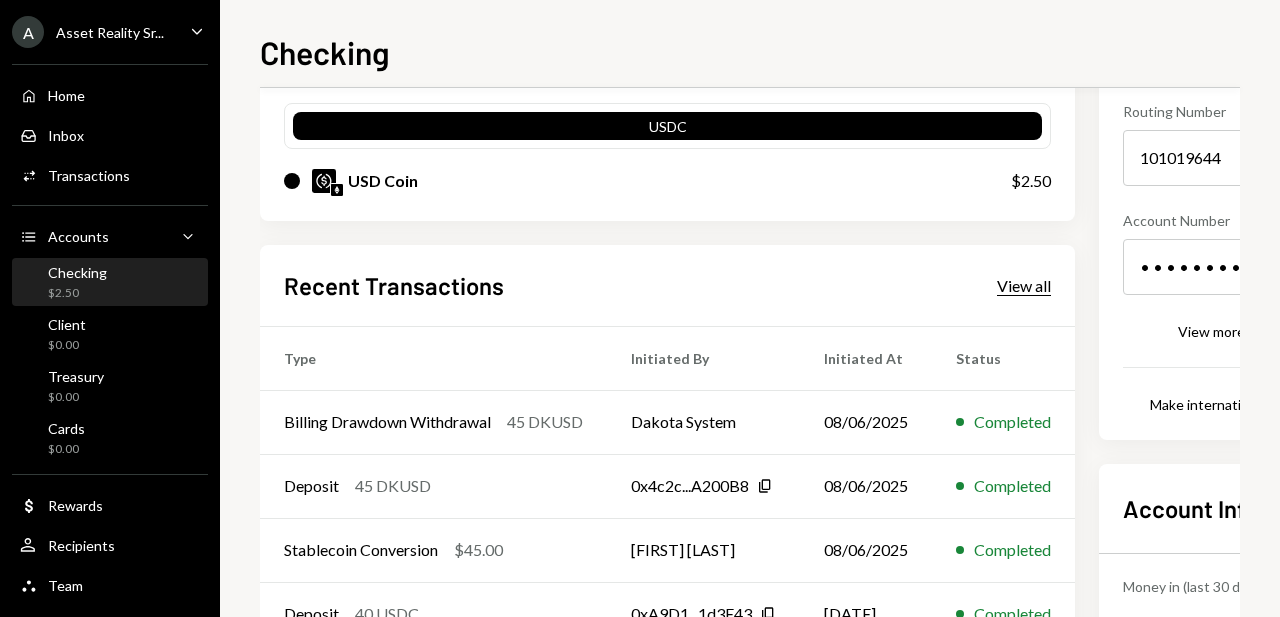 click on "View all" at bounding box center [1024, 286] 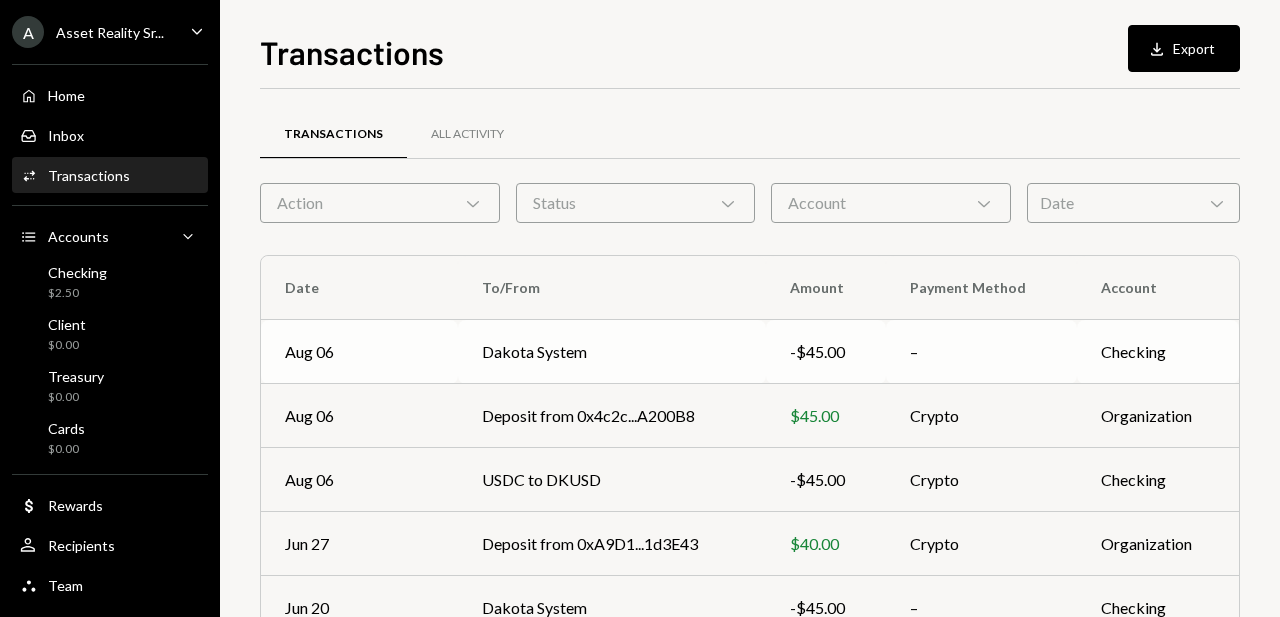 click on "Dakota System" at bounding box center (612, 352) 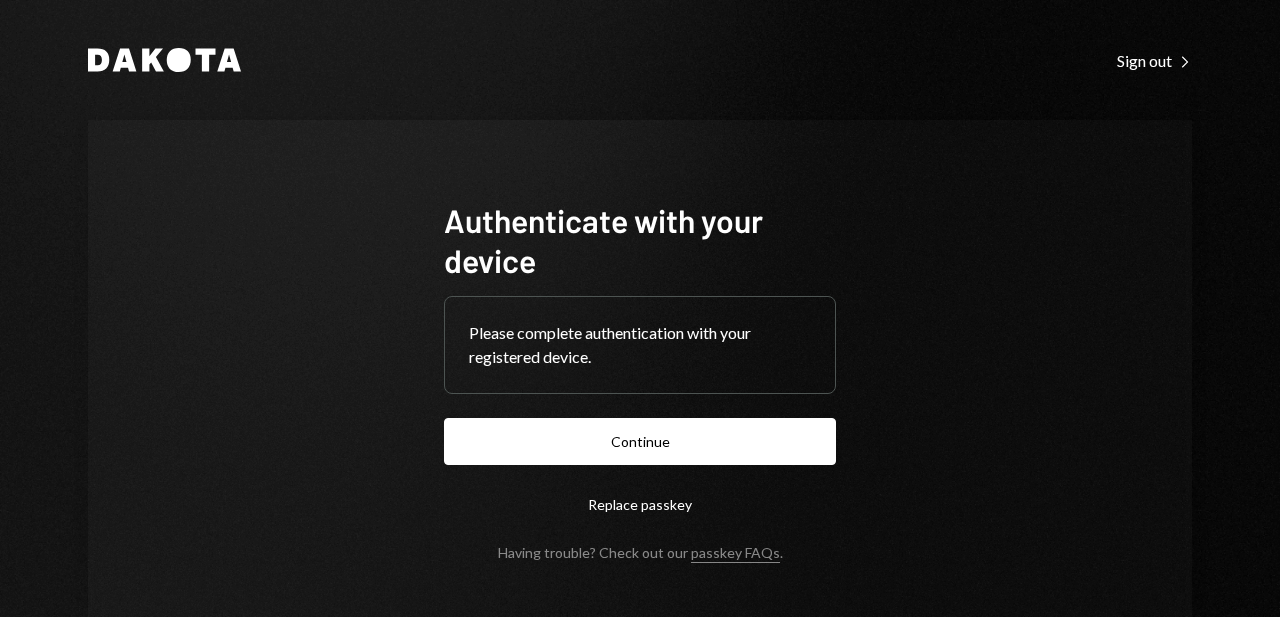 scroll, scrollTop: 0, scrollLeft: 0, axis: both 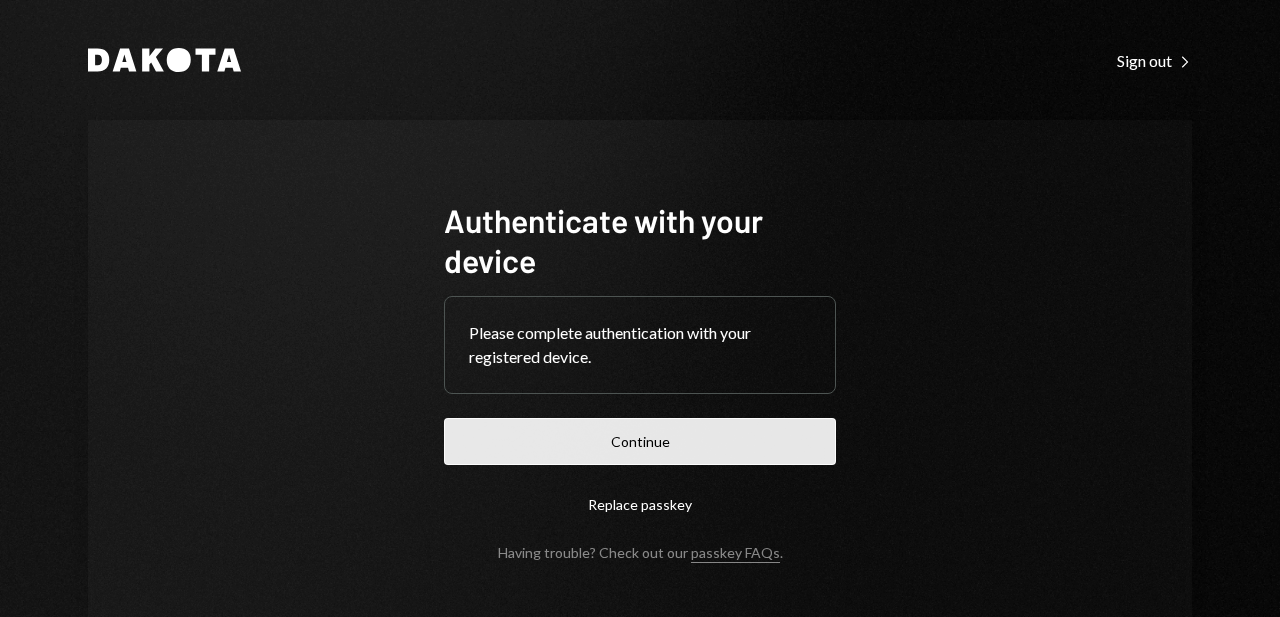 click on "Continue" at bounding box center (640, 441) 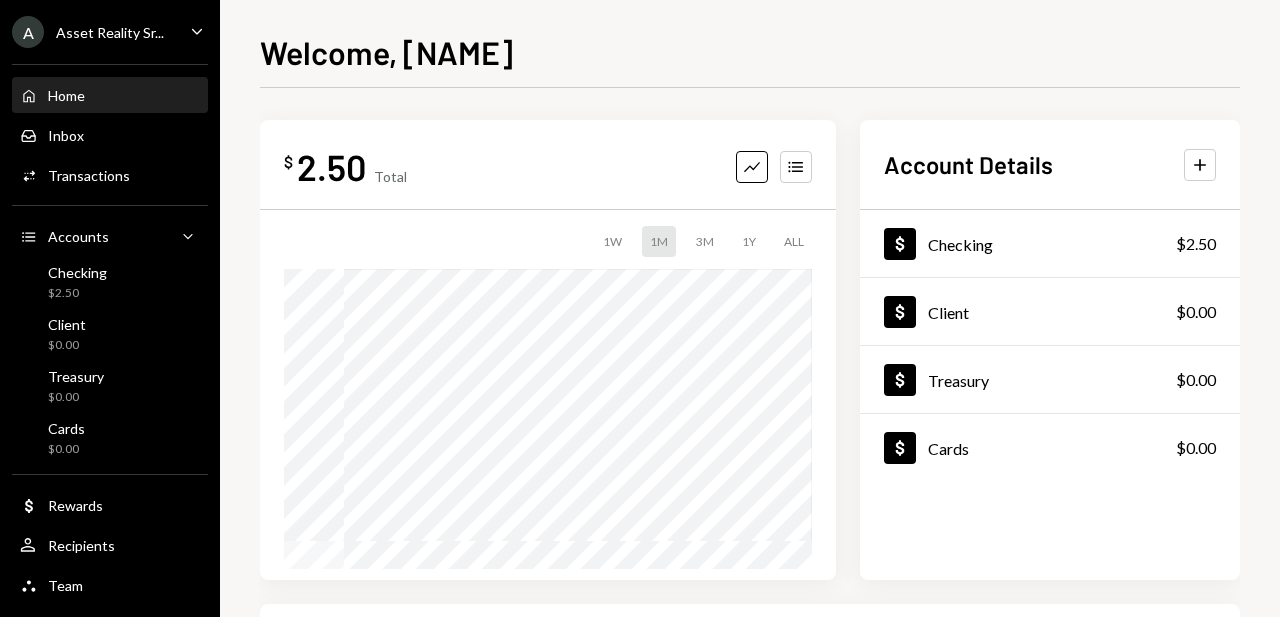 click on "A Asset Reality Sr... Caret Down" at bounding box center (110, 32) 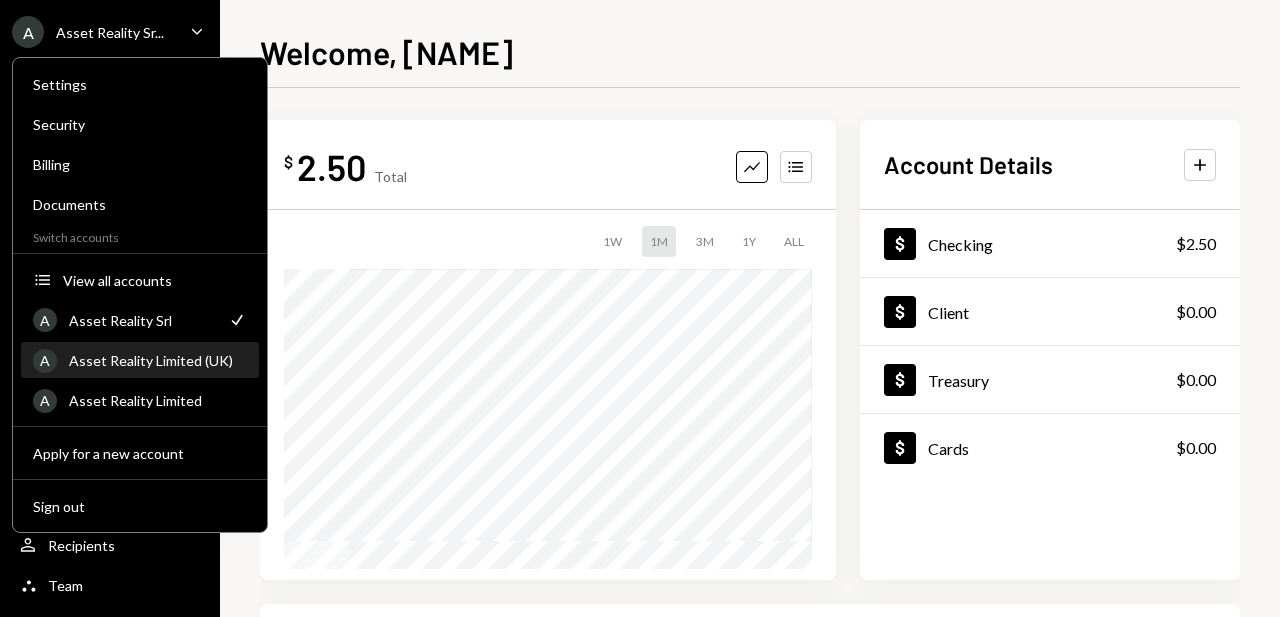 click on "Asset Reality Limited (UK)" at bounding box center [158, 360] 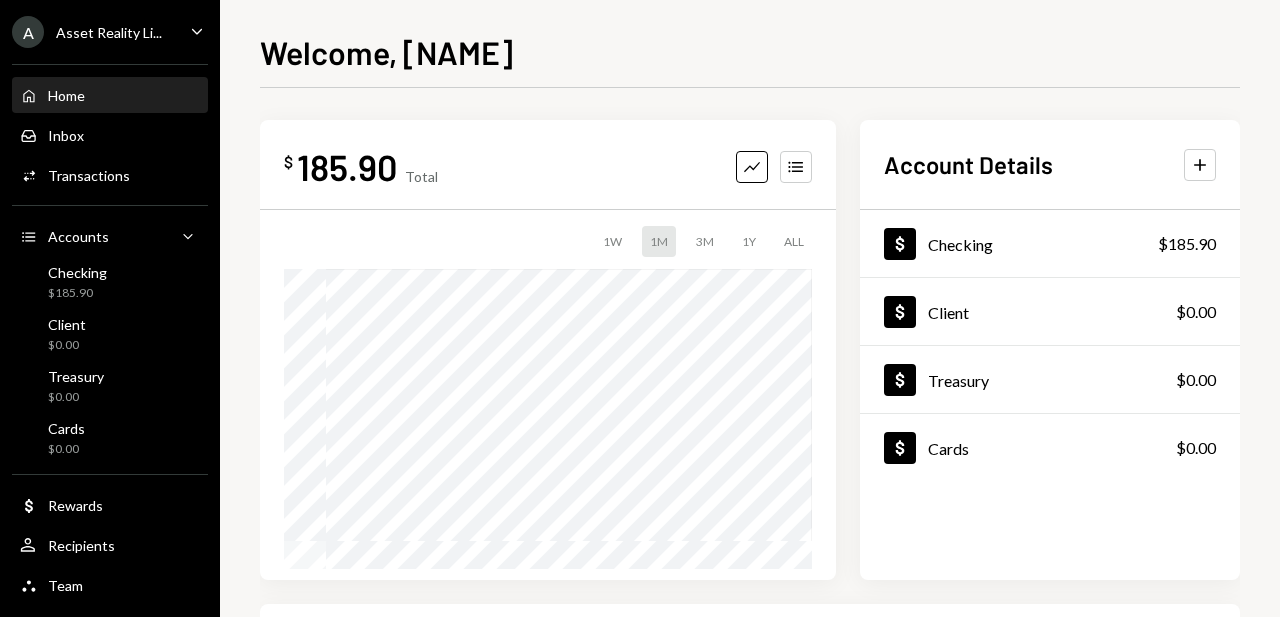 click on "A Asset Reality Li... Caret Down" at bounding box center (110, 32) 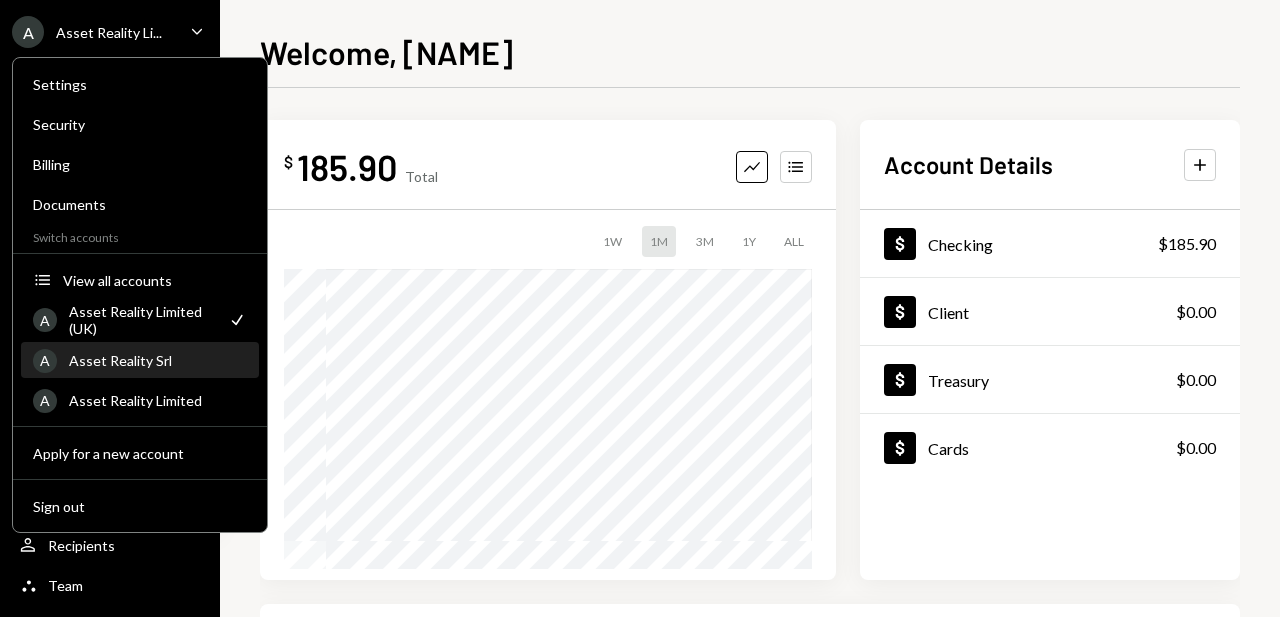 click on "Asset Reality Srl" at bounding box center (158, 360) 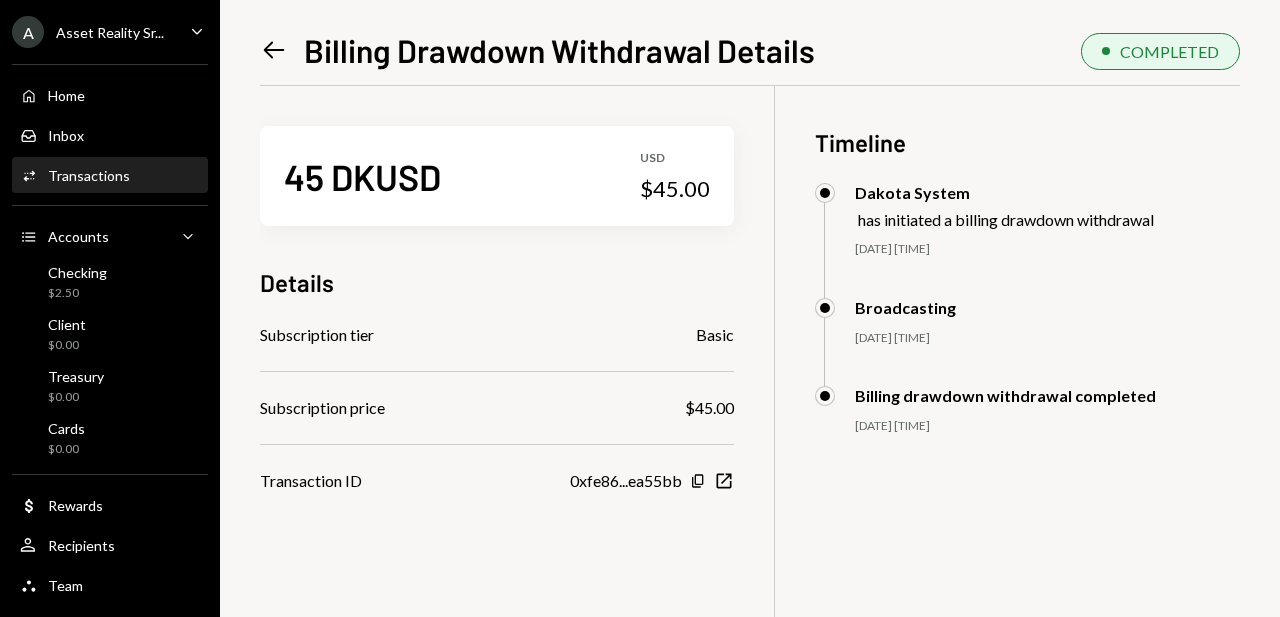 scroll, scrollTop: 0, scrollLeft: 0, axis: both 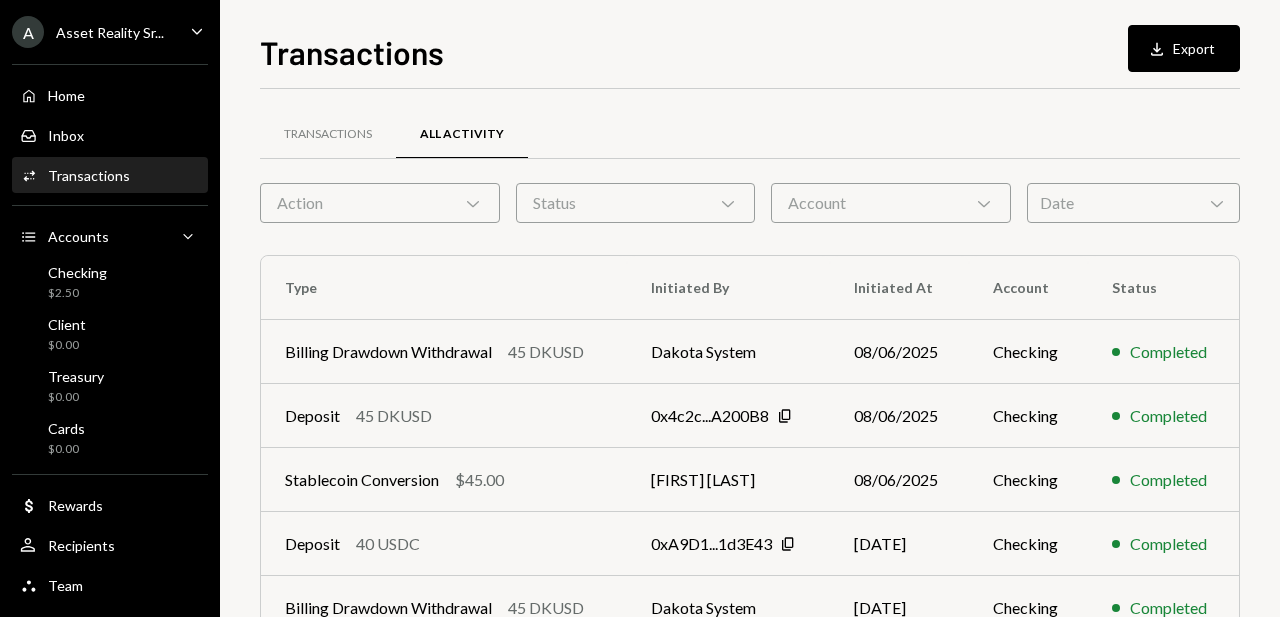 click on "Transactions" at bounding box center [89, 175] 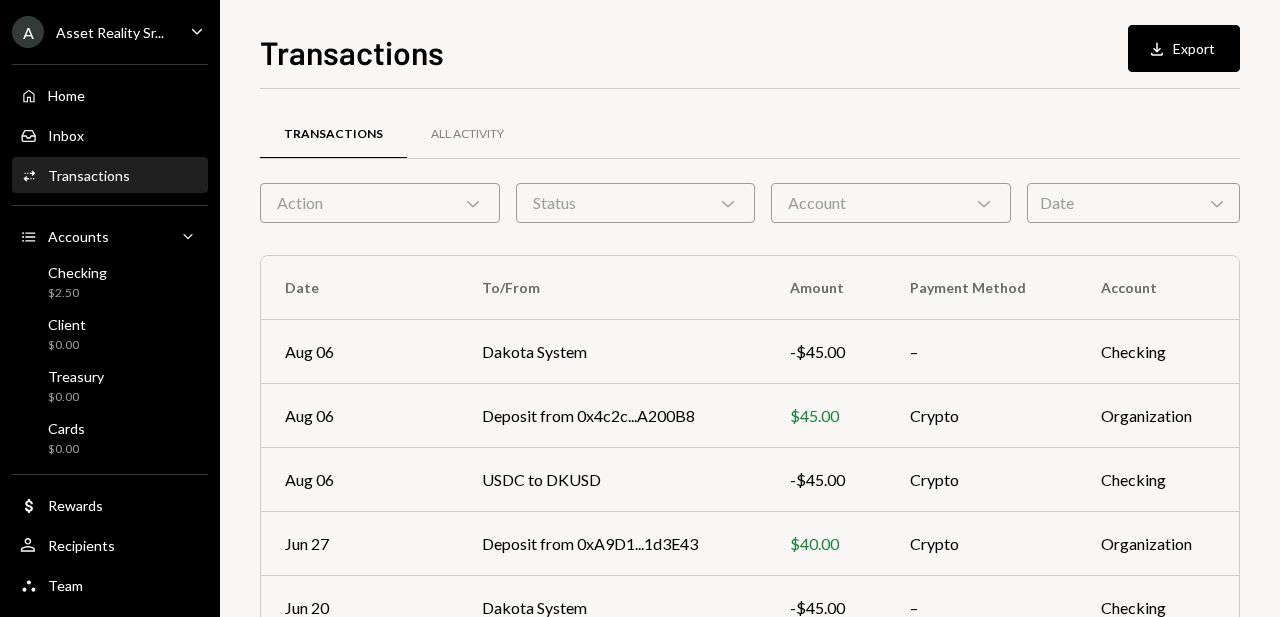 click on "Asset Reality Sr..." at bounding box center (110, 32) 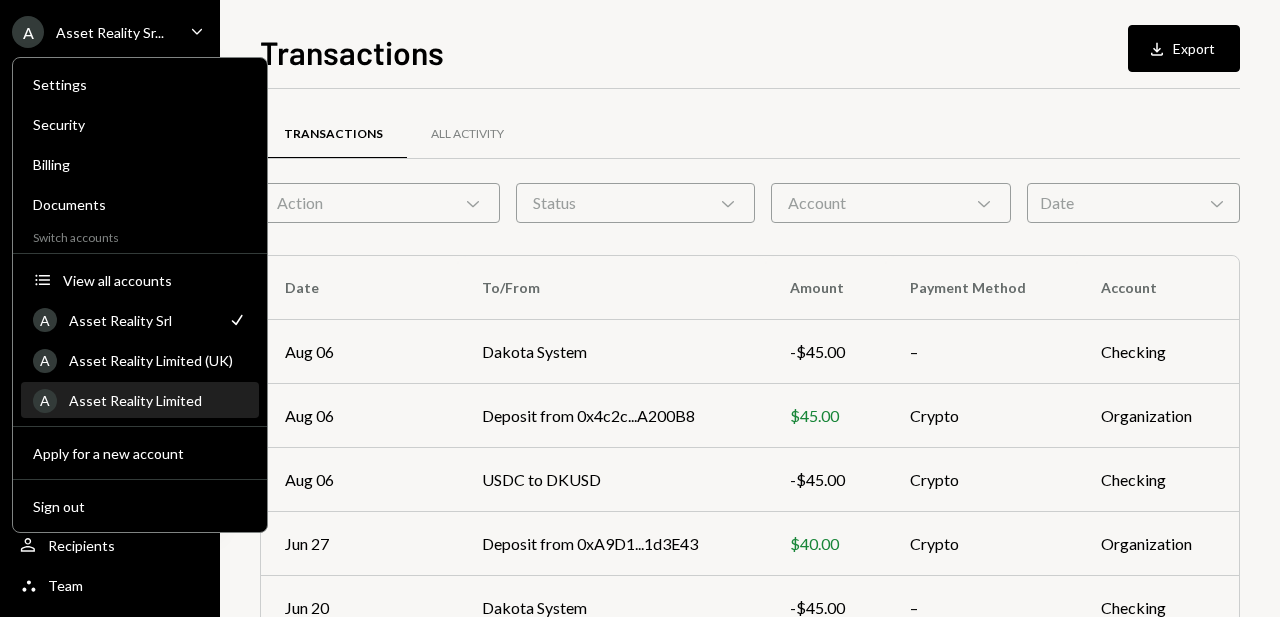 click on "Asset Reality Limited" at bounding box center [158, 400] 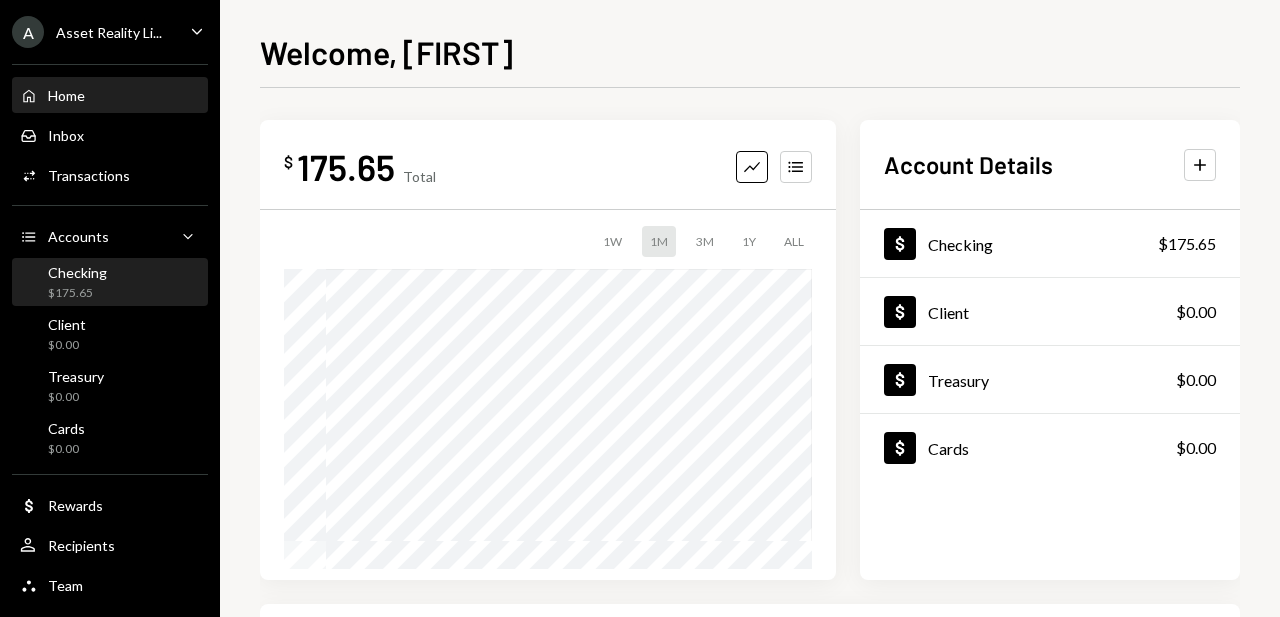 click on "Checking $175.65" at bounding box center [110, 283] 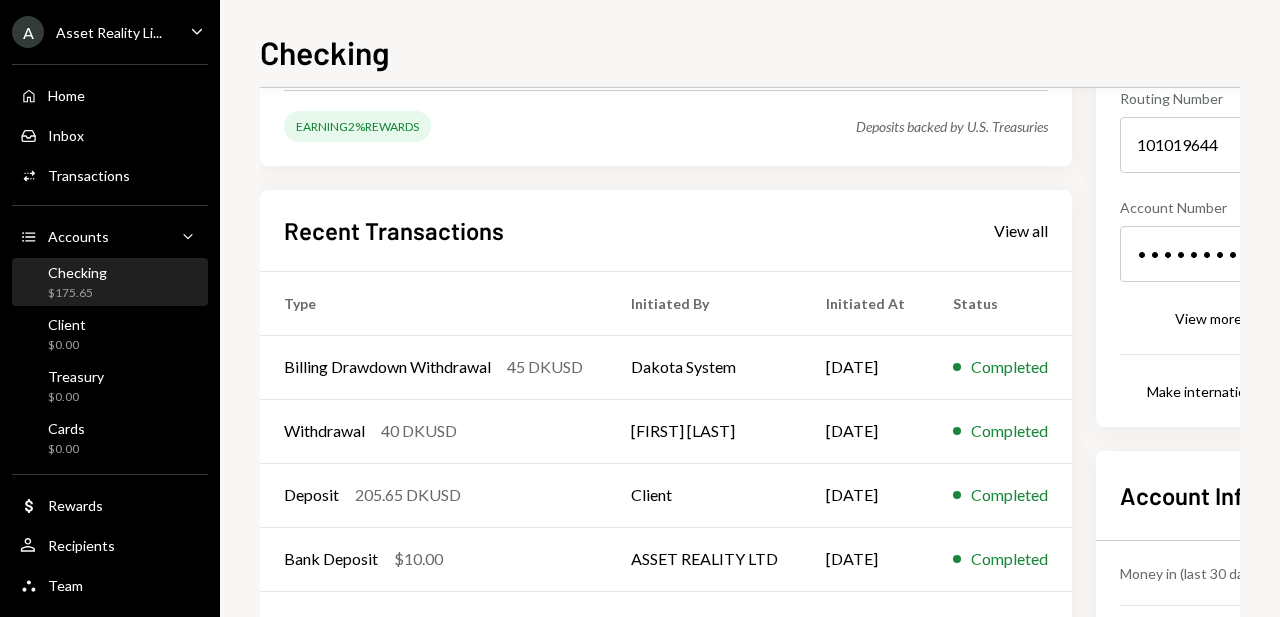 scroll, scrollTop: 217, scrollLeft: 0, axis: vertical 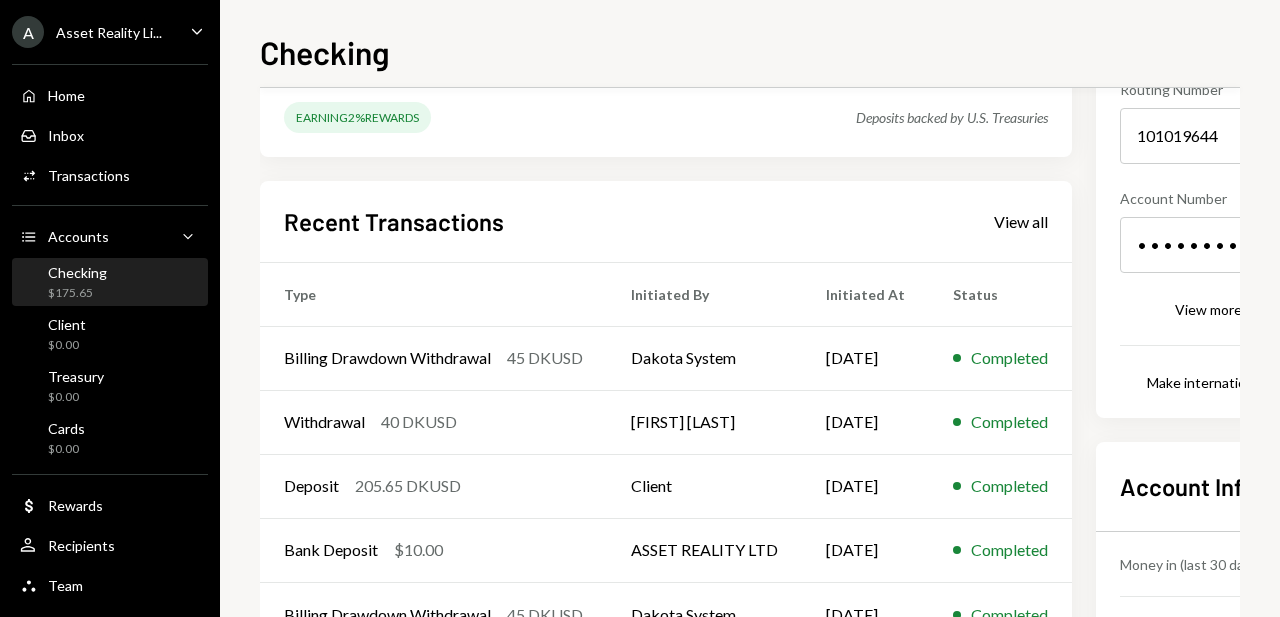 click on "Recent Transactions View all" at bounding box center (666, 221) 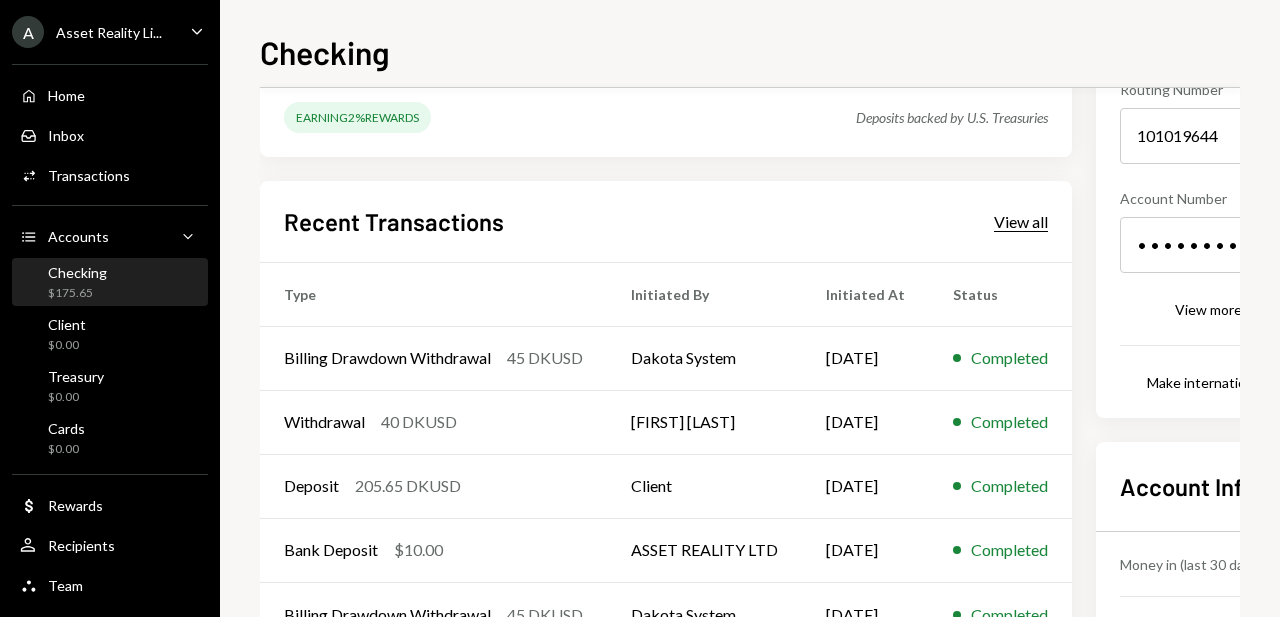 click on "View all" at bounding box center [1021, 222] 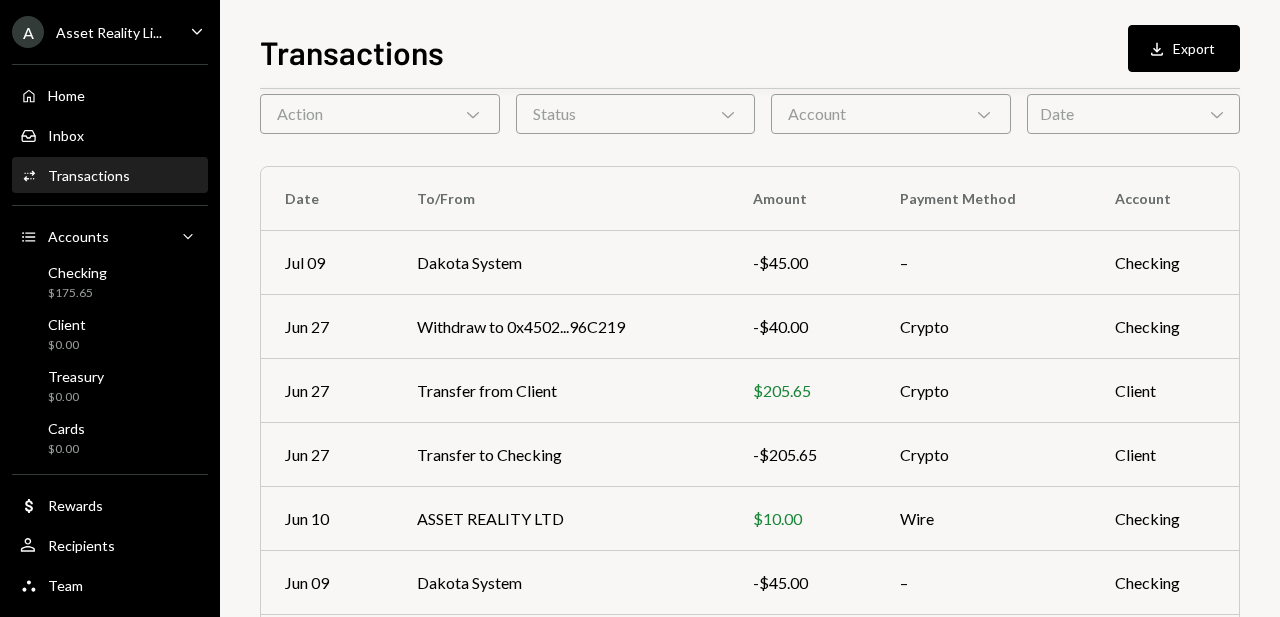 scroll, scrollTop: 162, scrollLeft: 0, axis: vertical 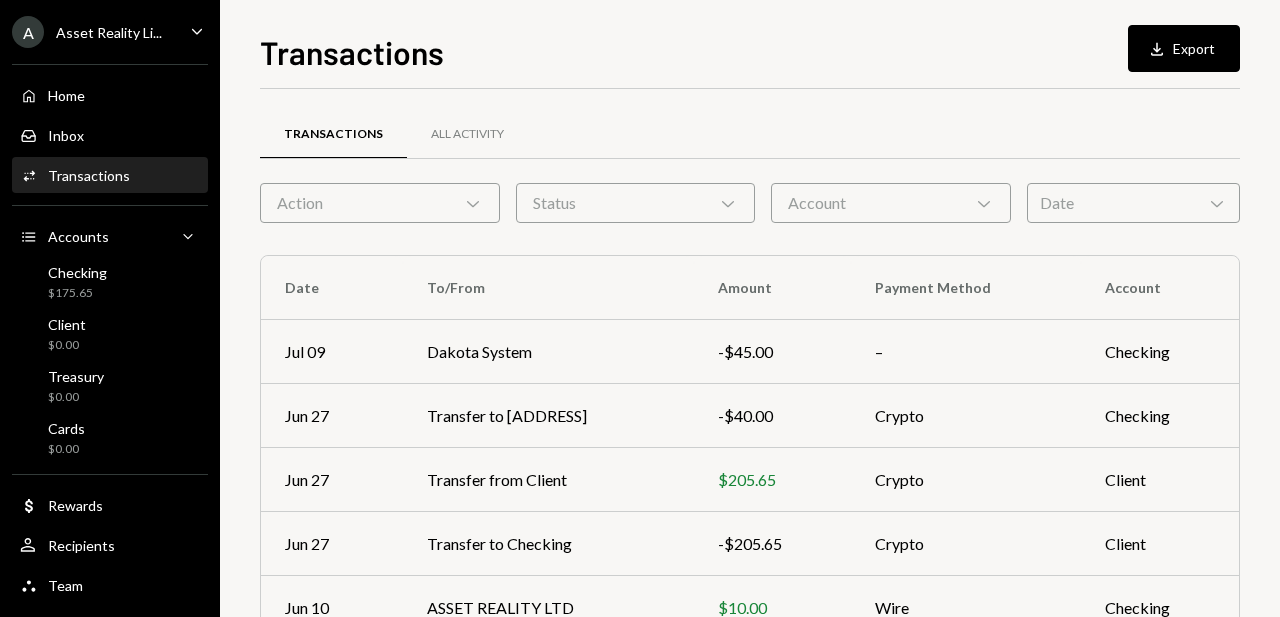 click on "Asset Reality Li..." at bounding box center (109, 32) 